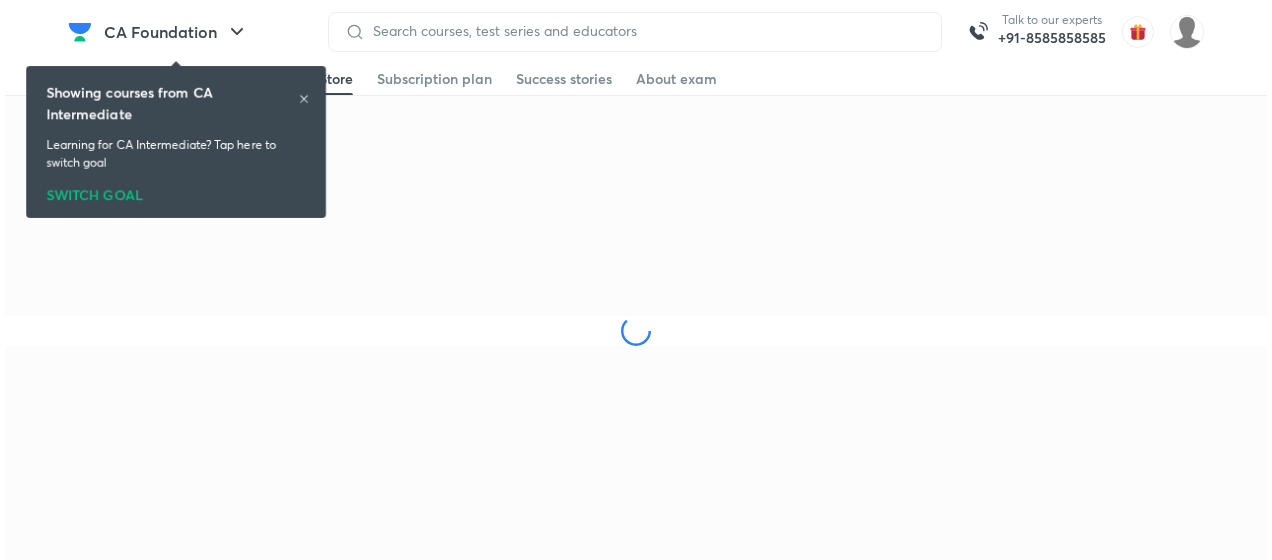 scroll, scrollTop: 0, scrollLeft: 0, axis: both 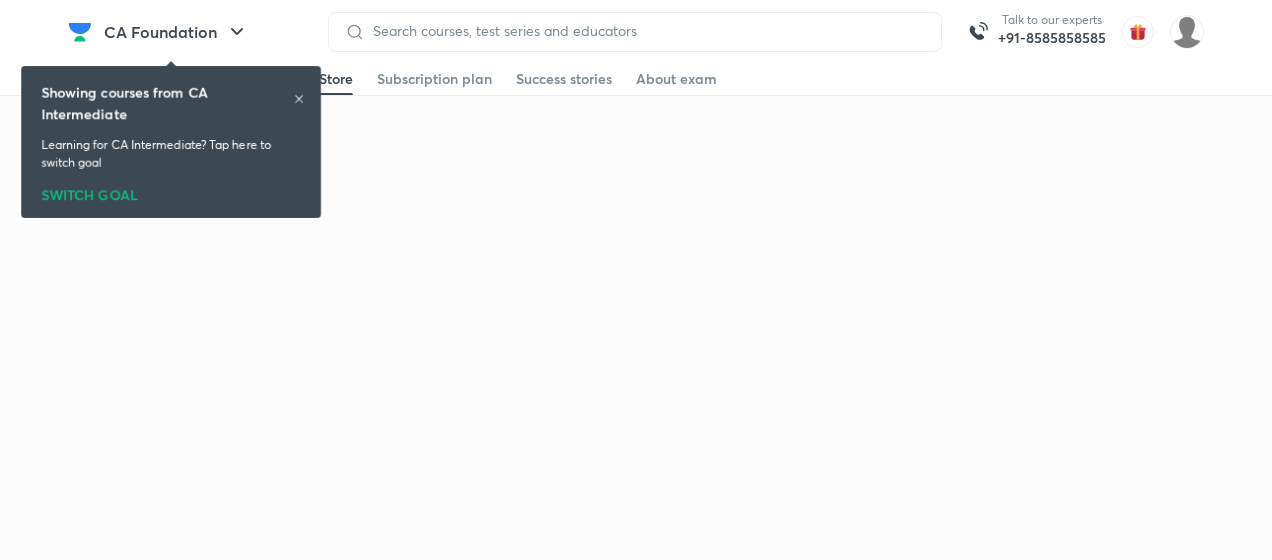 click on "Showing courses from CA Intermediate" at bounding box center [167, 103] 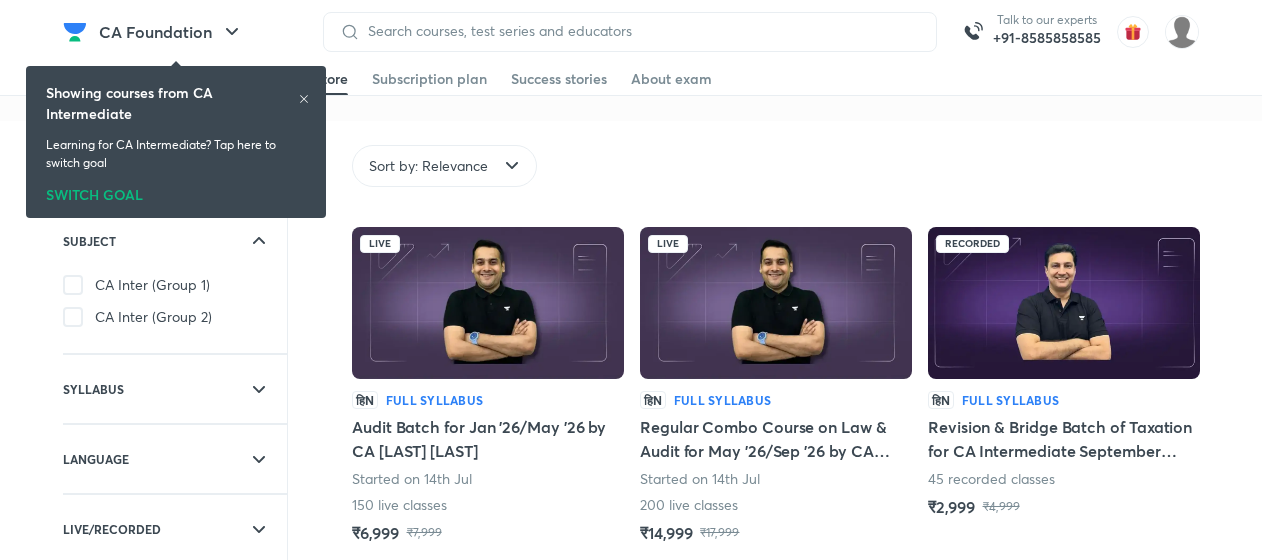 click 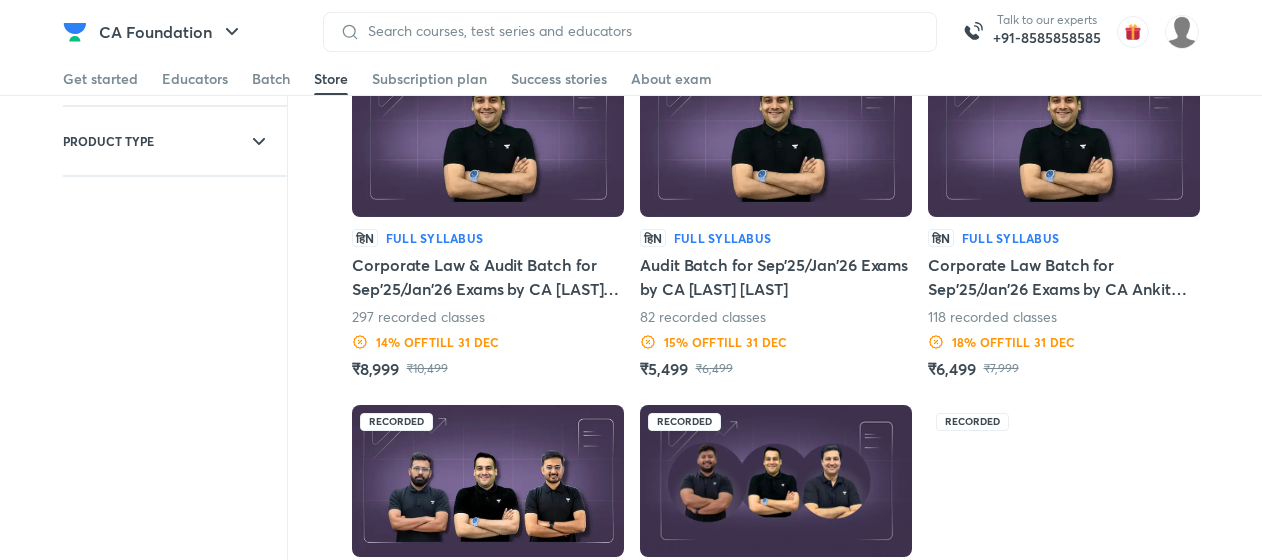 scroll, scrollTop: 0, scrollLeft: 0, axis: both 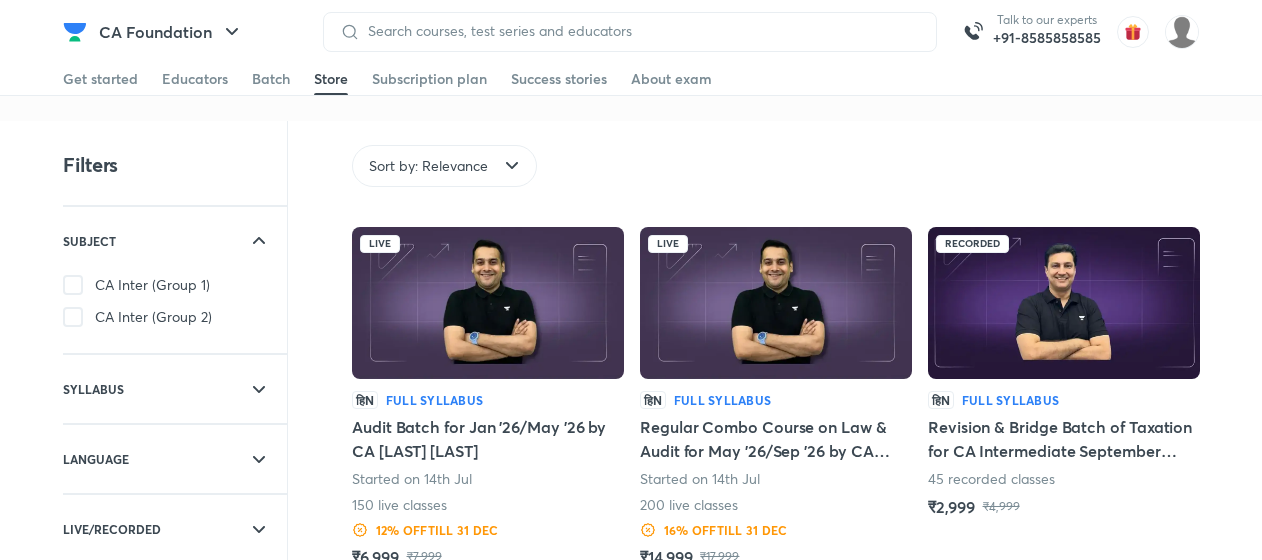 click on "Sort by: Relevance" at bounding box center (428, 166) 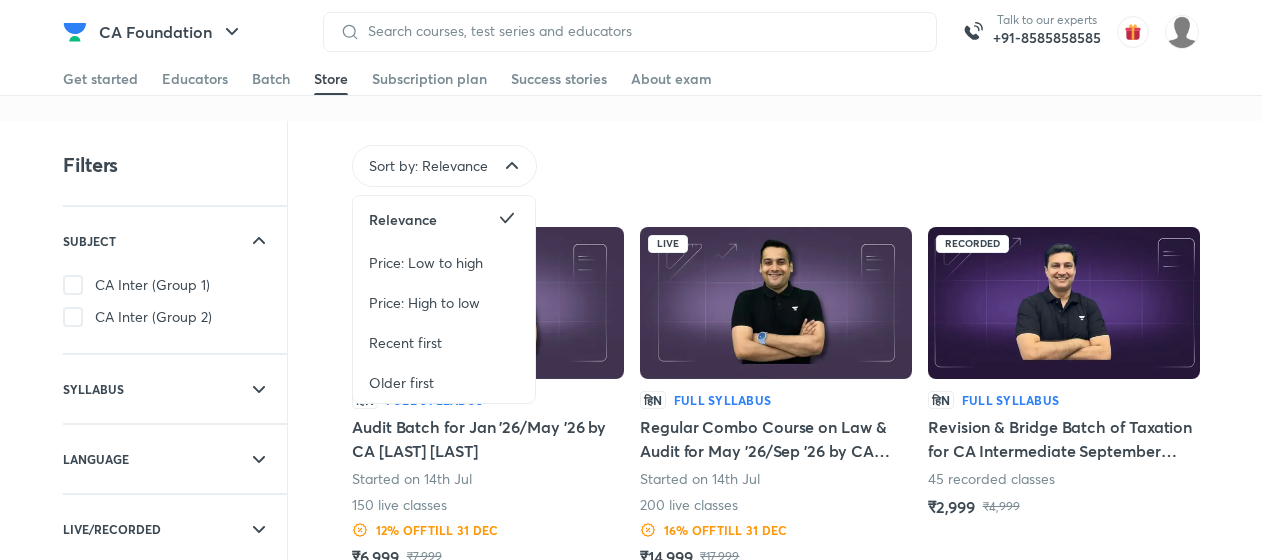 click on "CA Foundation Talk to our experts +91-8585858585 Get started Educators Batch Store Subscription plan Success stories About exam Get started Educators Batch Store Subscription plan Success stories About exam Filters SUBJECT CA Inter (Group 1) CA Inter (Group 2) SYLLABUS Full Syllabus Subject-level full syllabus LANGUAGE English Hindi Hinglish LIVE/RECORDED Live Live + Recorded Recorded EXAM Jan 2026 May, 2024 November, 2024 Sep 2025 PRODUCT TYPE Batches Test series Notes combo Sort by: Relevance Subject Syllabus Language Live/Recorded Exam Product type Sort by: Relevance Relevance Price: Low to high Price: High to low Recent first Older first Live हिN Full Syllabus Audit Batch for Jan '26/May '26 by CA Ankit Oberoi Started on 14th Jul 150 live classes
12 % OFF  till 31 Dec ₹6,999 ₹7,999 Live हिN Full Syllabus Regular Combo Course on Law & Audit for May '26/Sep '26 by CA Ankit Oberoi Started on 14th Jul 200 live classes
16 % OFF  till 31 Dec ₹14,999 ₹17,999 Recorded हिN" at bounding box center [631, 2564] 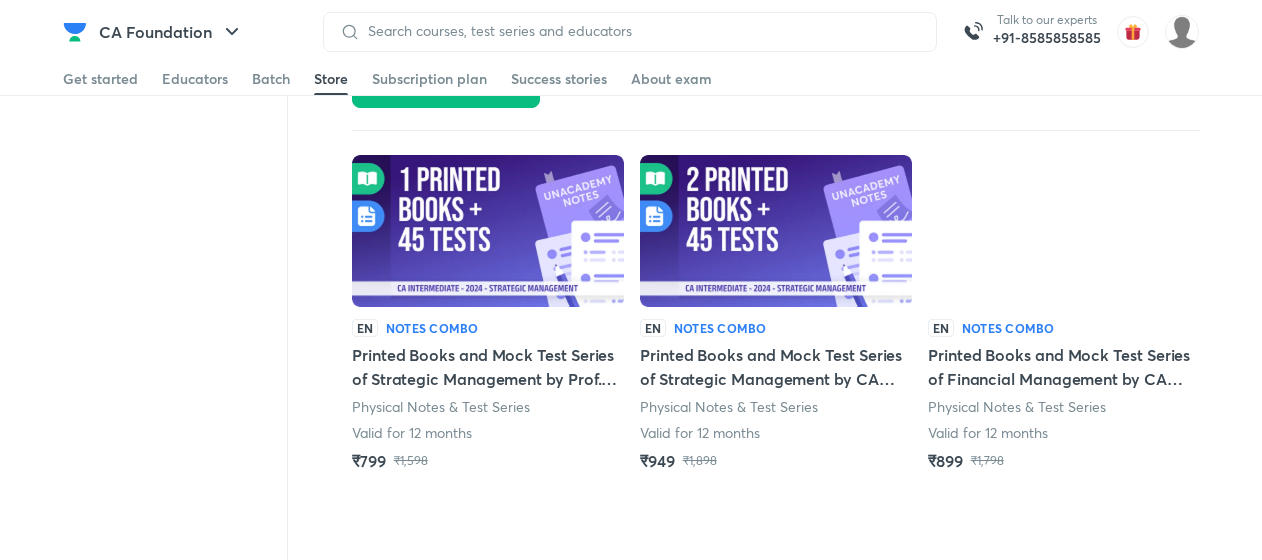 scroll, scrollTop: 5202, scrollLeft: 0, axis: vertical 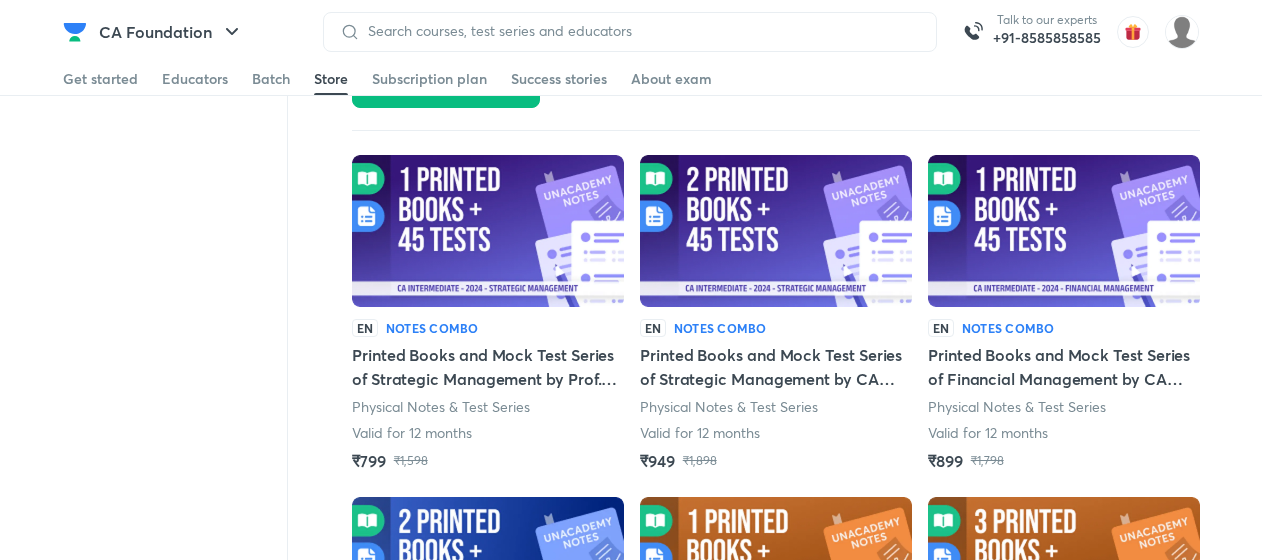 click on "Printed Books and Mock Test Series of Strategic Management by CA Kishan Kumar" at bounding box center [776, 367] 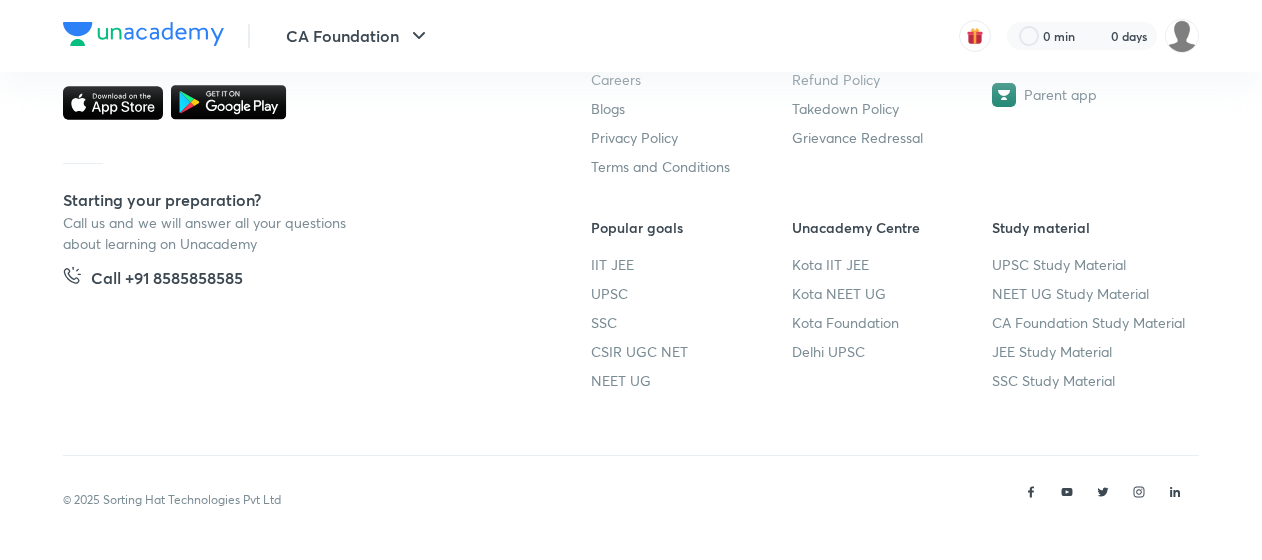 scroll, scrollTop: 0, scrollLeft: 0, axis: both 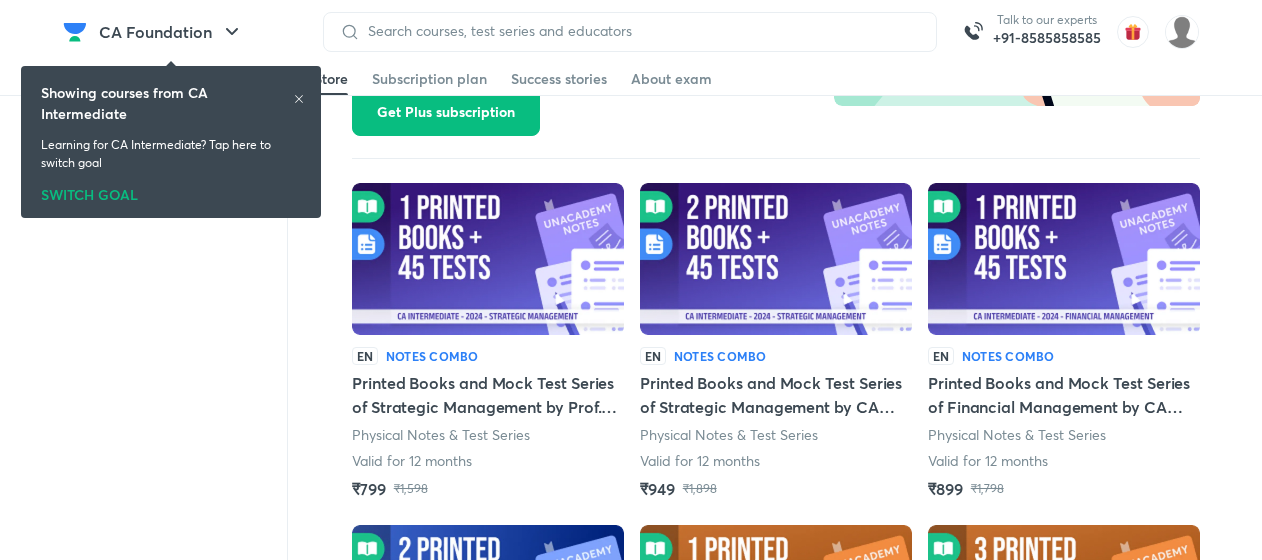 click at bounding box center (488, 259) 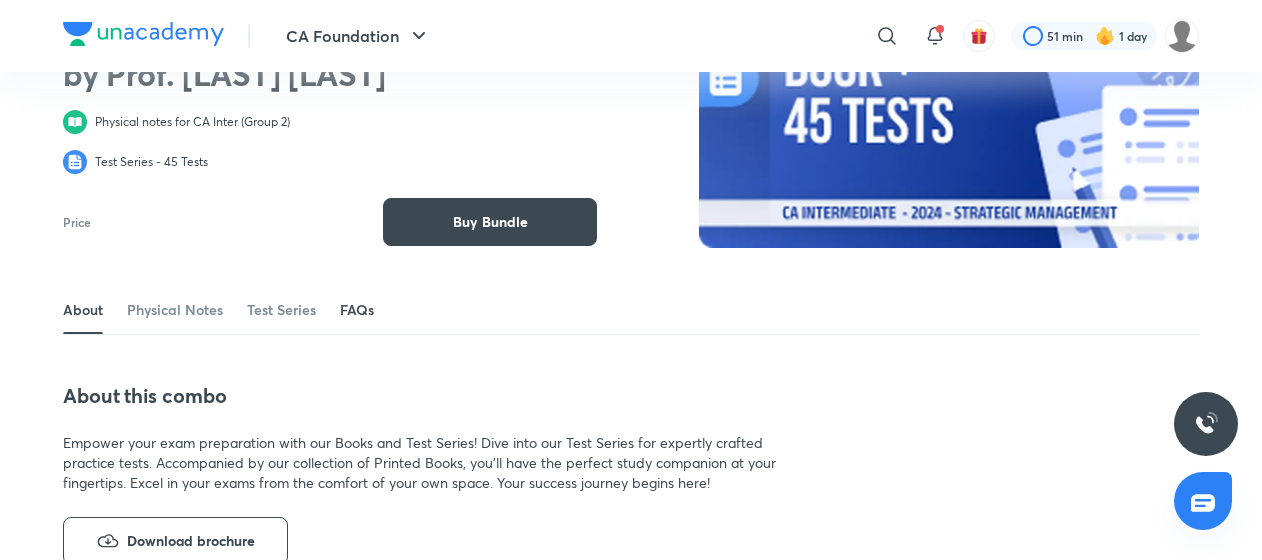 scroll, scrollTop: 104, scrollLeft: 0, axis: vertical 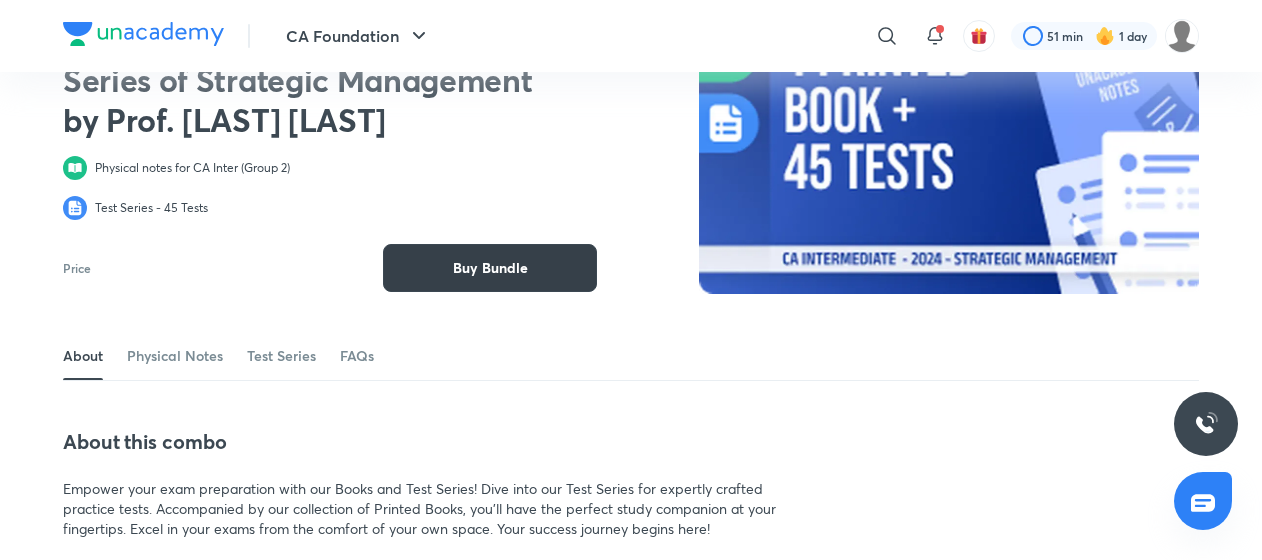 click on "Buy Bundle" at bounding box center [490, 268] 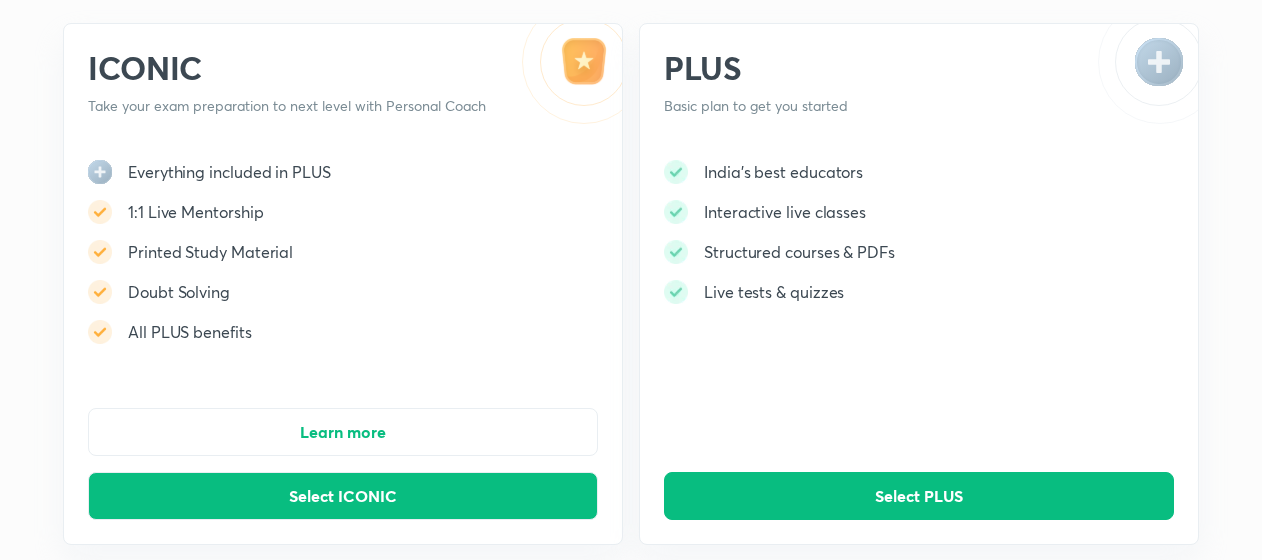 scroll, scrollTop: 0, scrollLeft: 0, axis: both 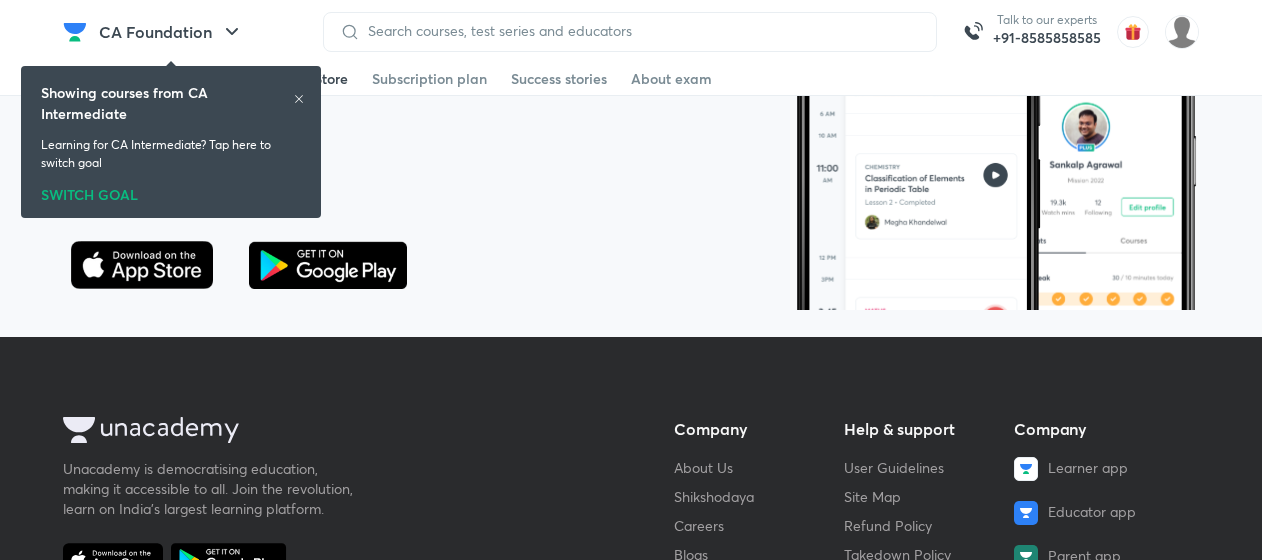 click on "Store" at bounding box center [331, 79] 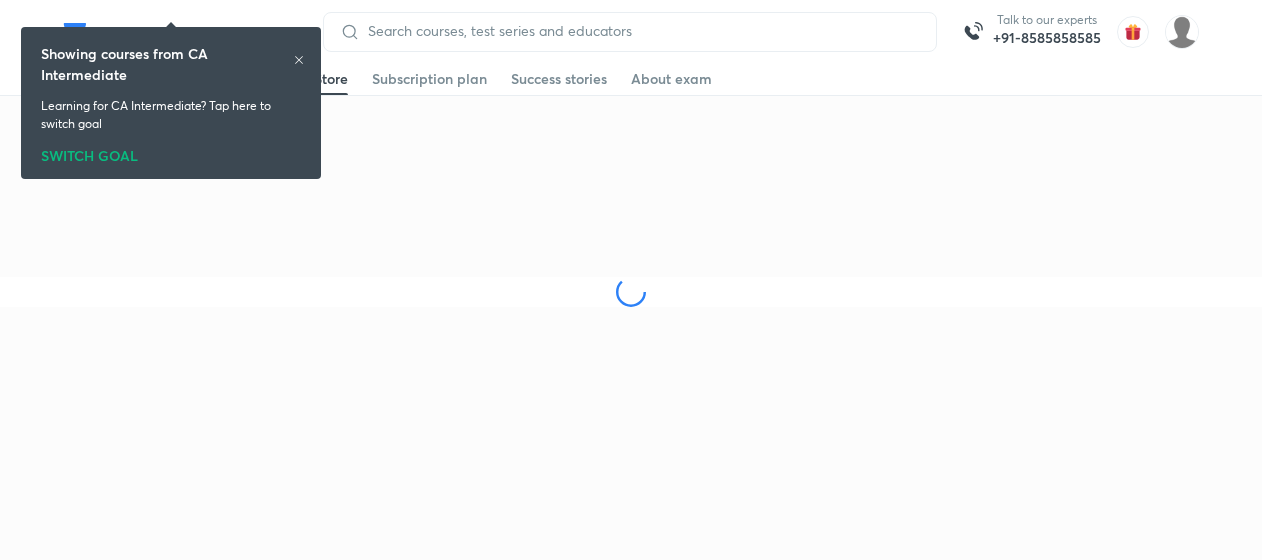 scroll, scrollTop: 0, scrollLeft: 0, axis: both 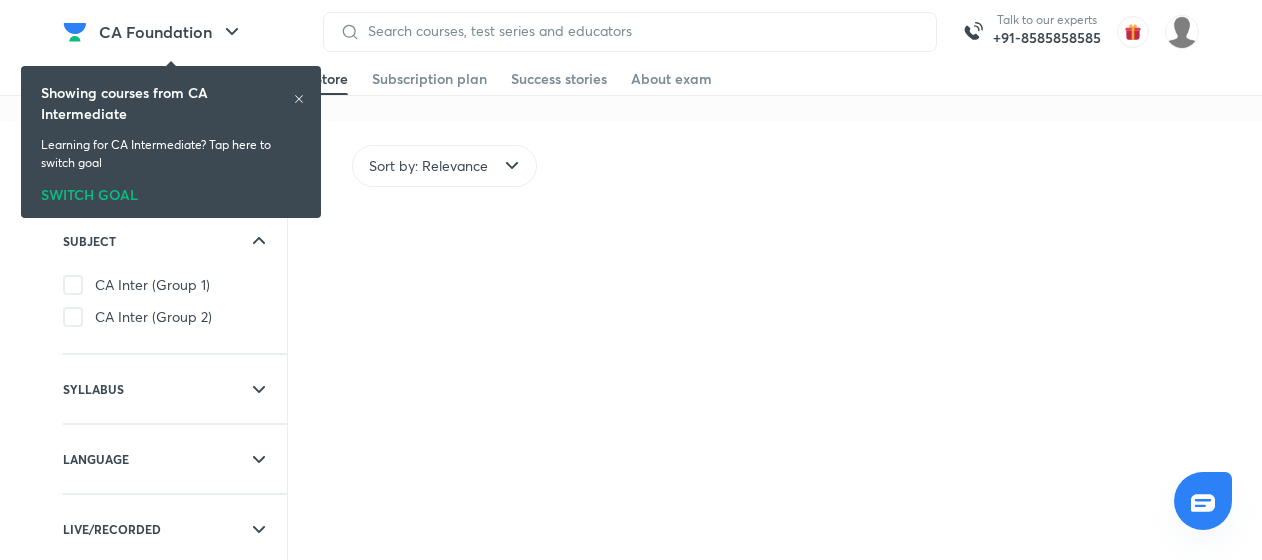 click 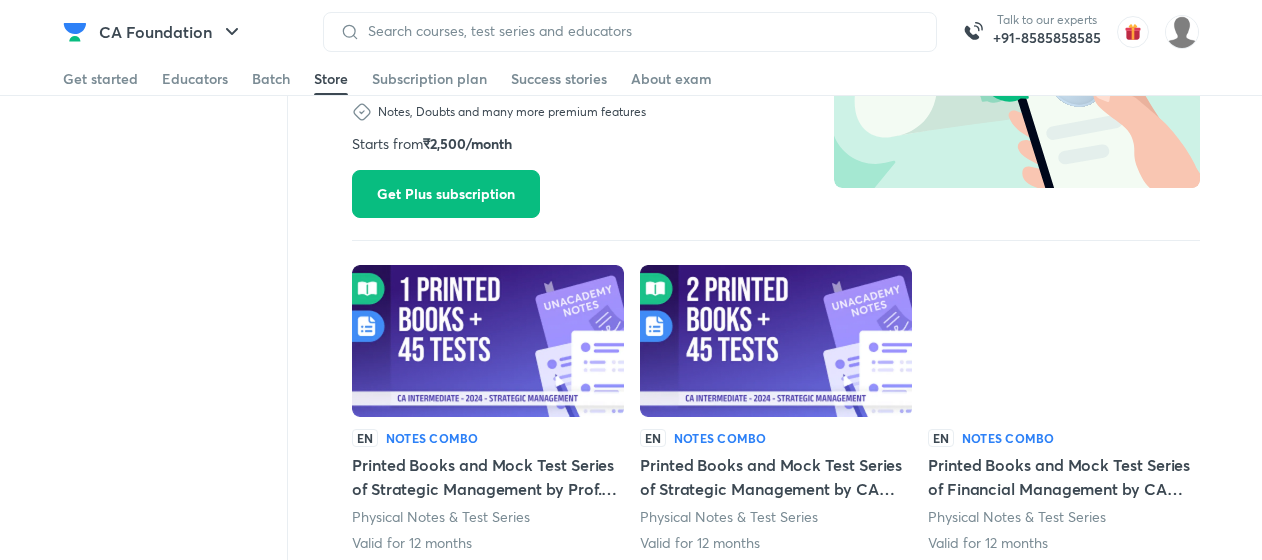 scroll, scrollTop: 5160, scrollLeft: 0, axis: vertical 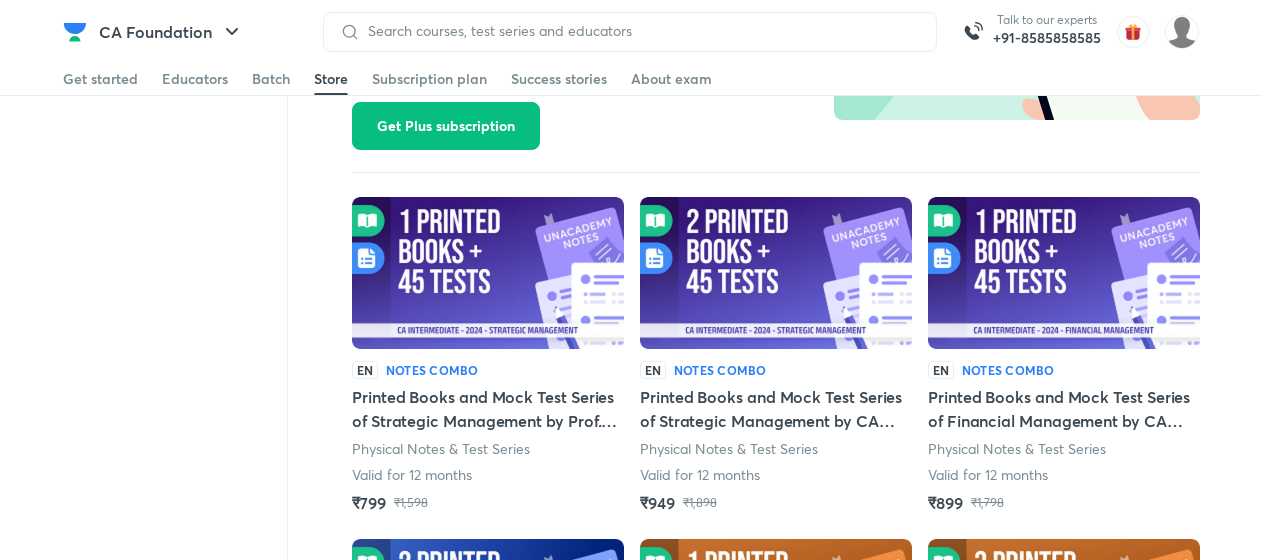 click at bounding box center (488, 273) 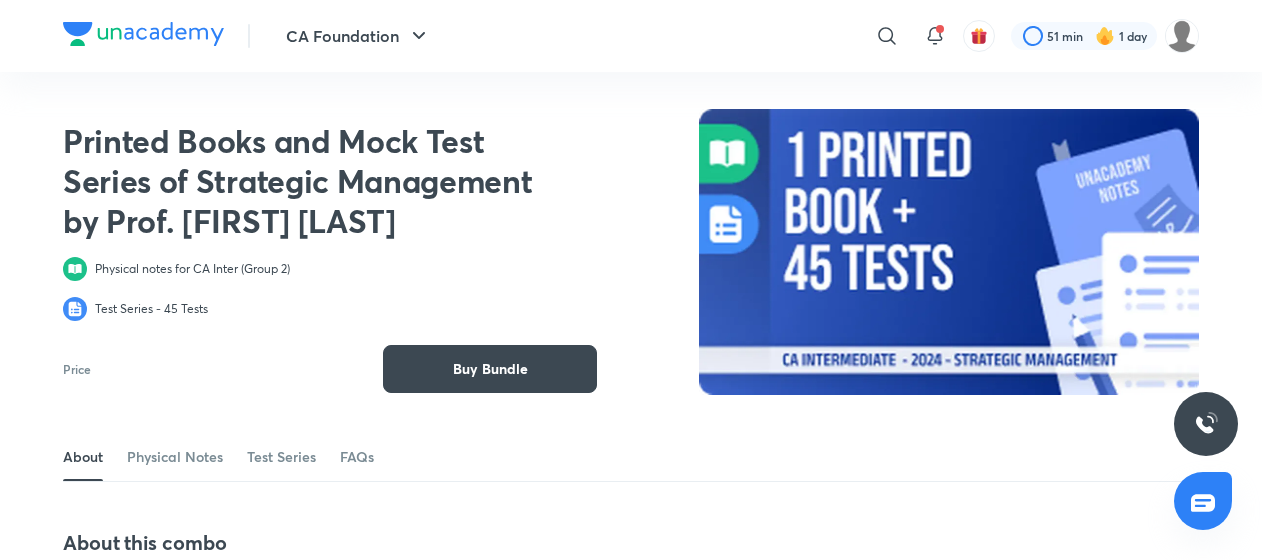 scroll, scrollTop: 0, scrollLeft: 0, axis: both 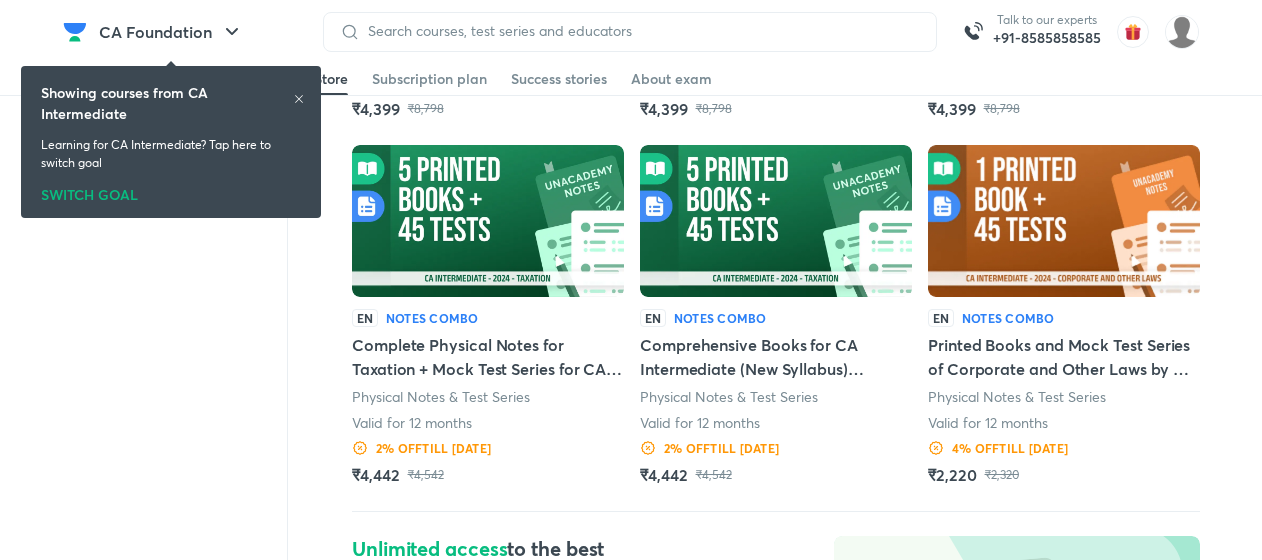click at bounding box center (776, 221) 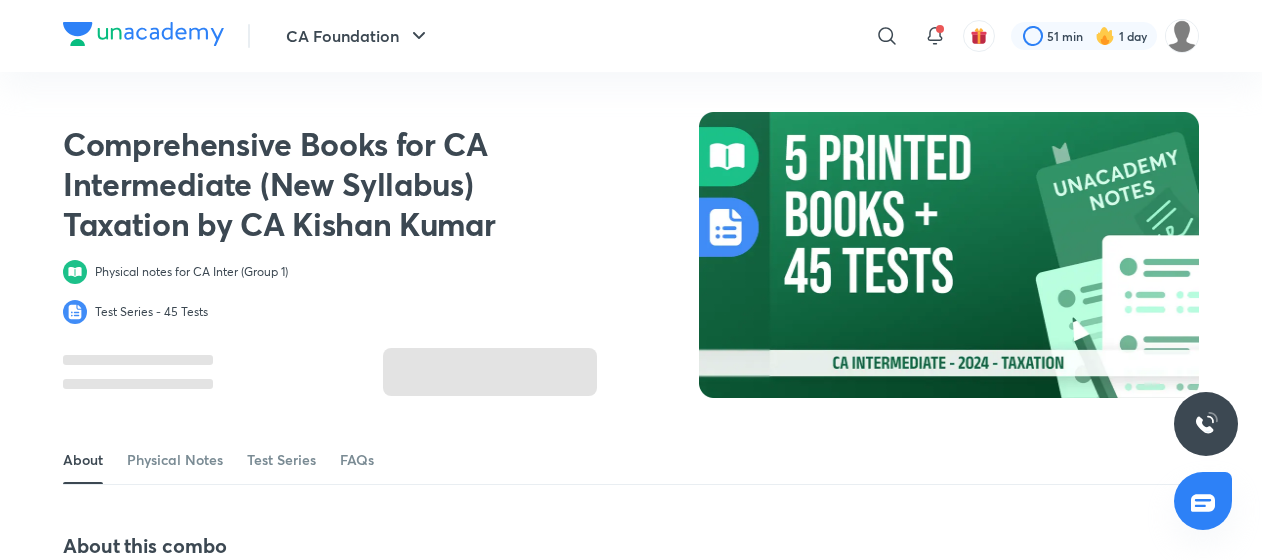 scroll, scrollTop: 38, scrollLeft: 0, axis: vertical 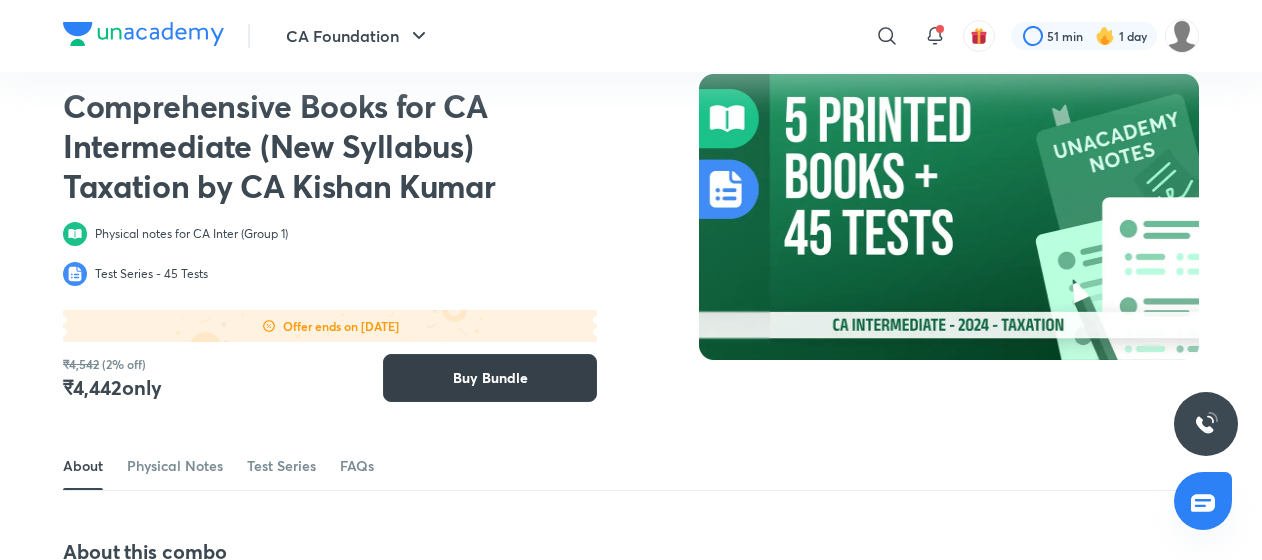 click on "Buy Bundle" at bounding box center [490, 378] 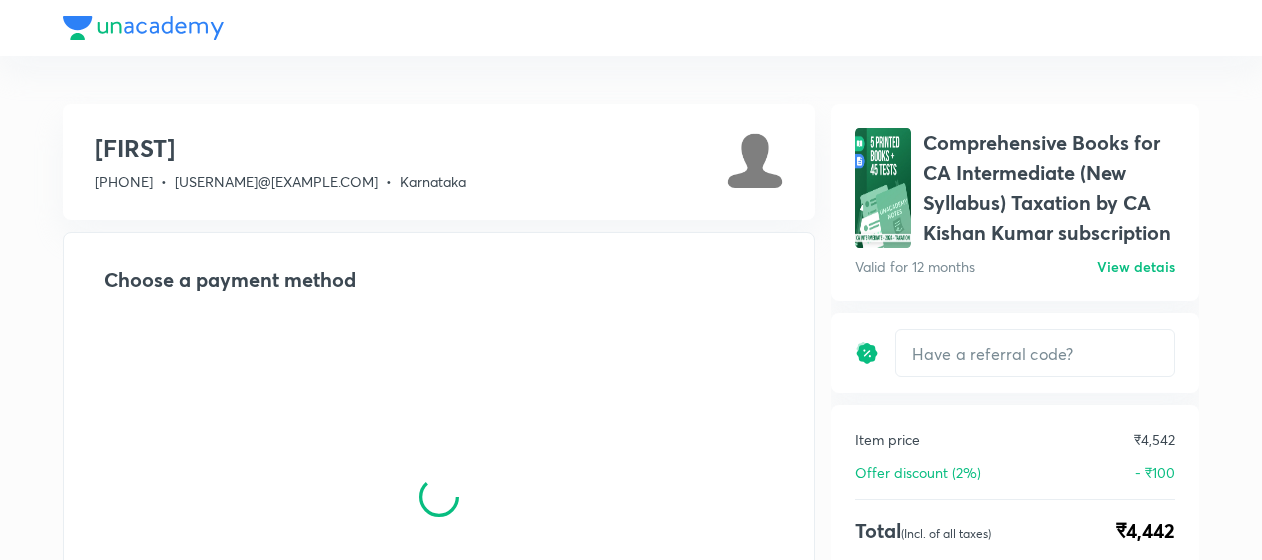 scroll, scrollTop: 0, scrollLeft: 0, axis: both 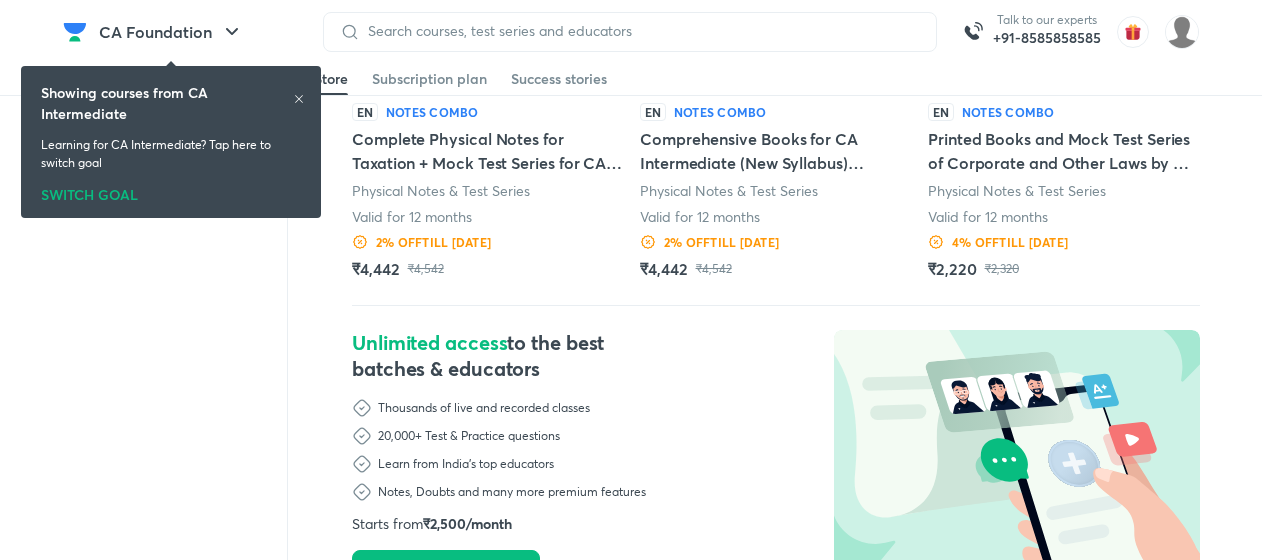 click 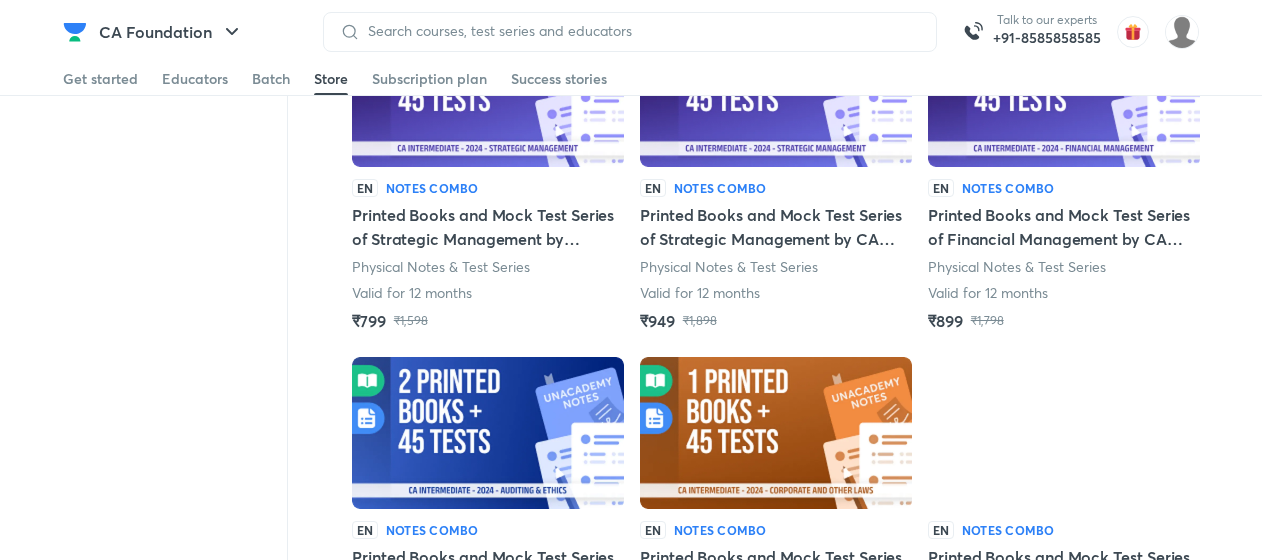 scroll, scrollTop: 5341, scrollLeft: 0, axis: vertical 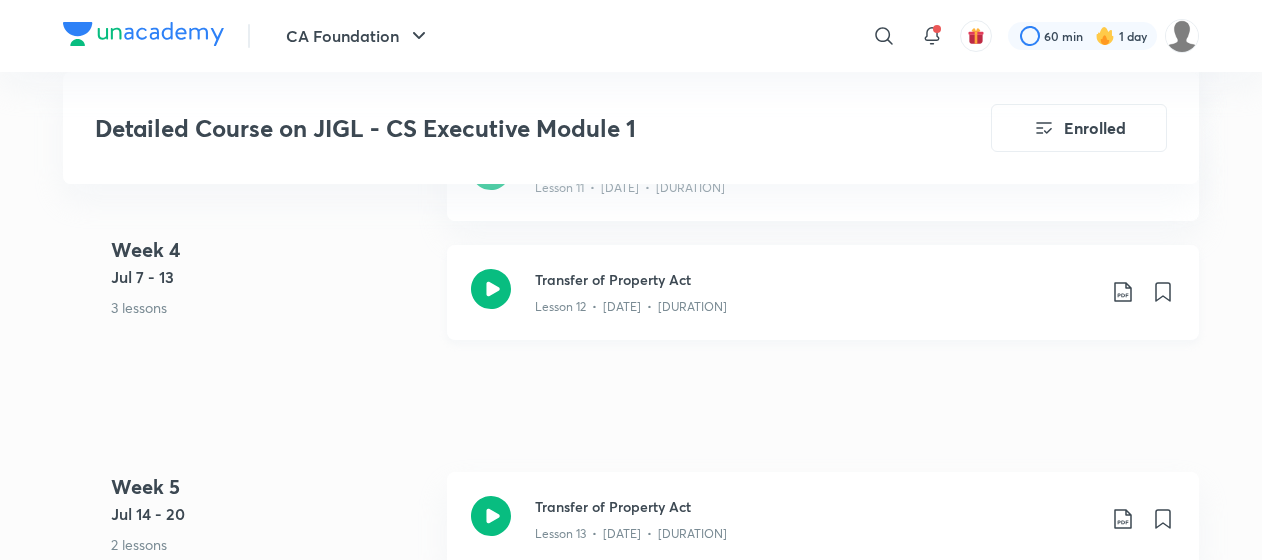 click 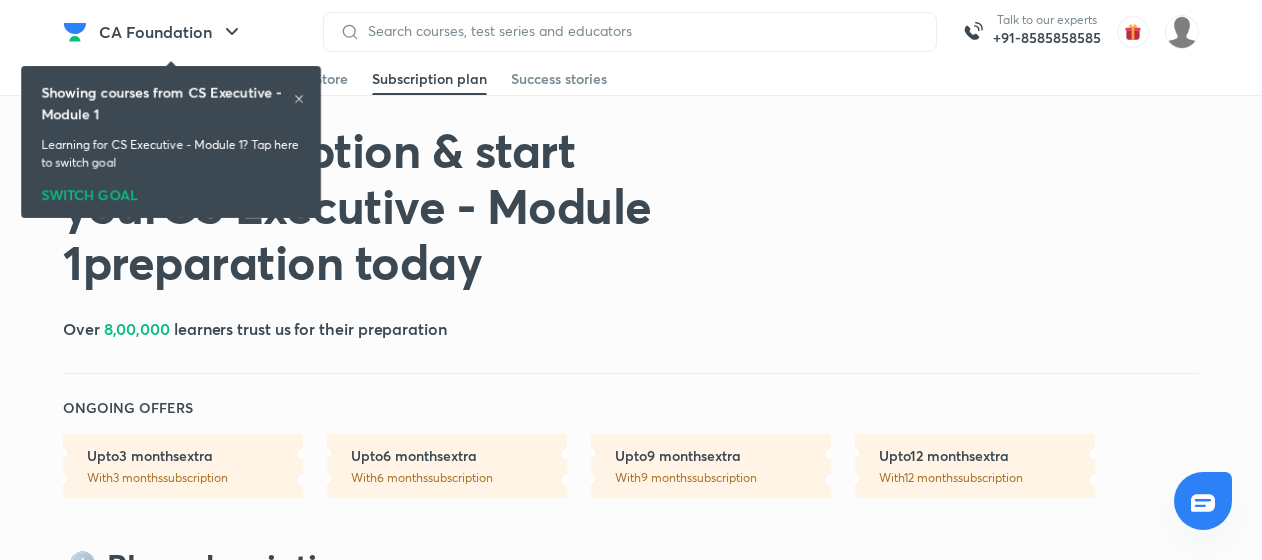 scroll, scrollTop: 0, scrollLeft: 0, axis: both 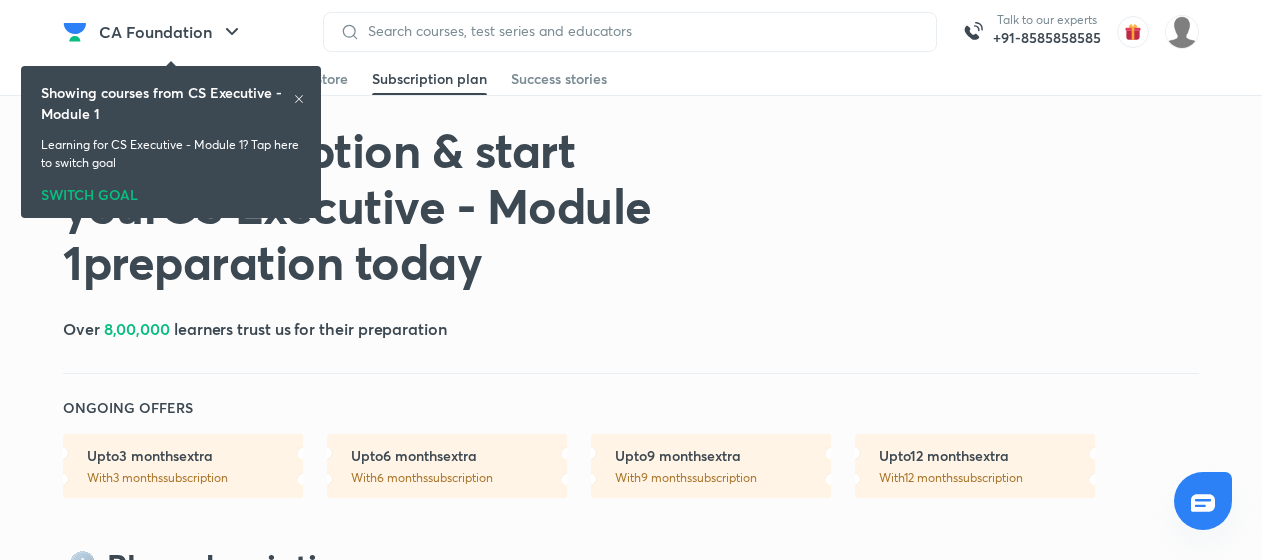 click 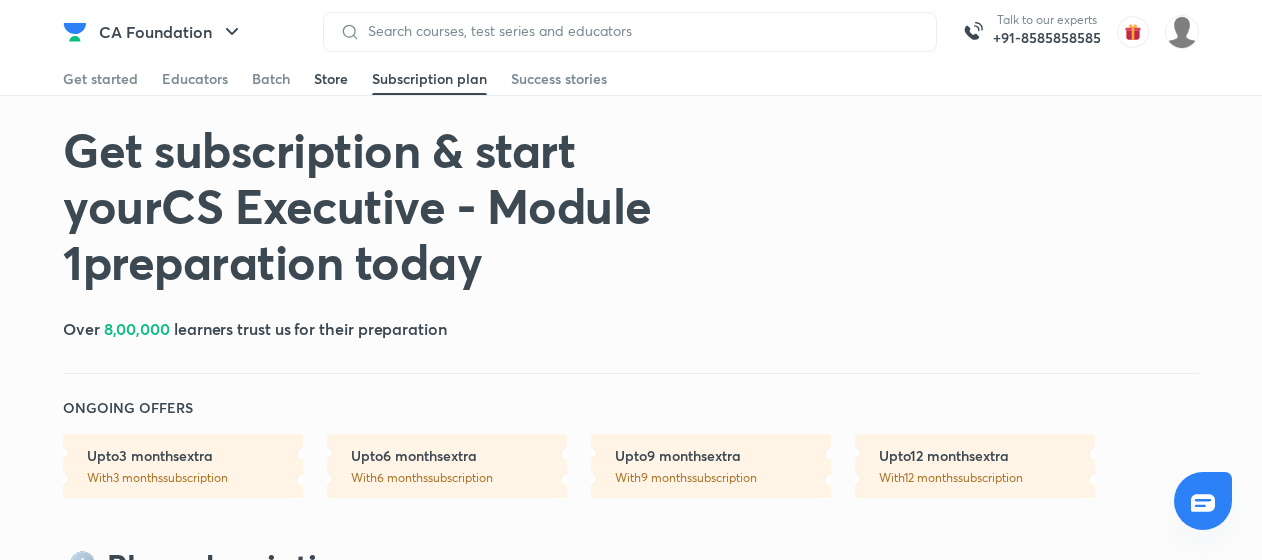 click on "Store" at bounding box center (331, 79) 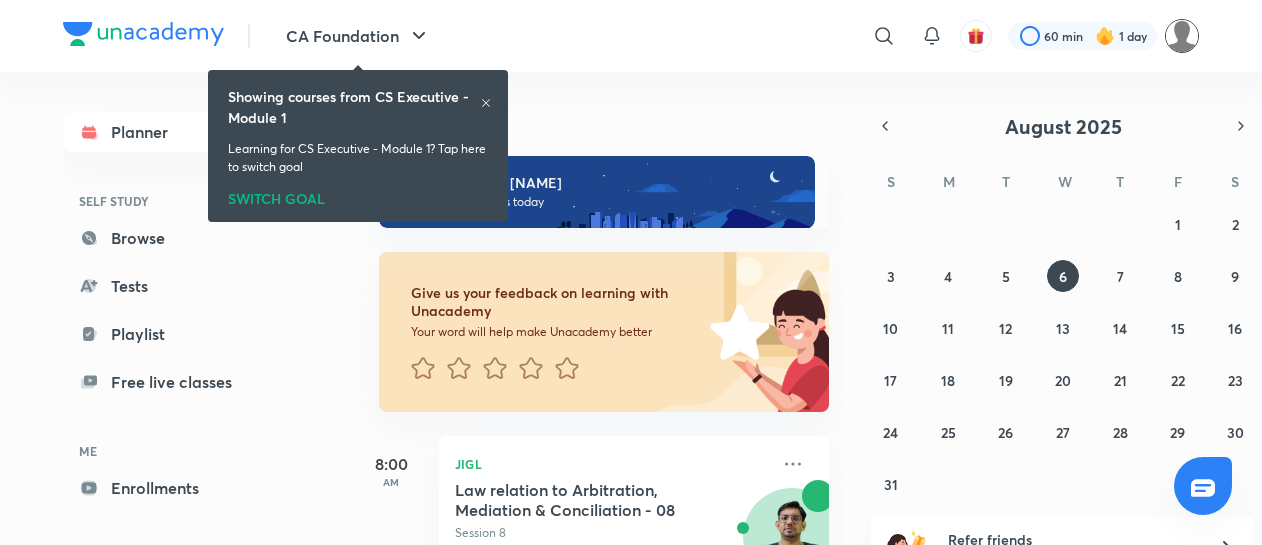 click at bounding box center (1182, 36) 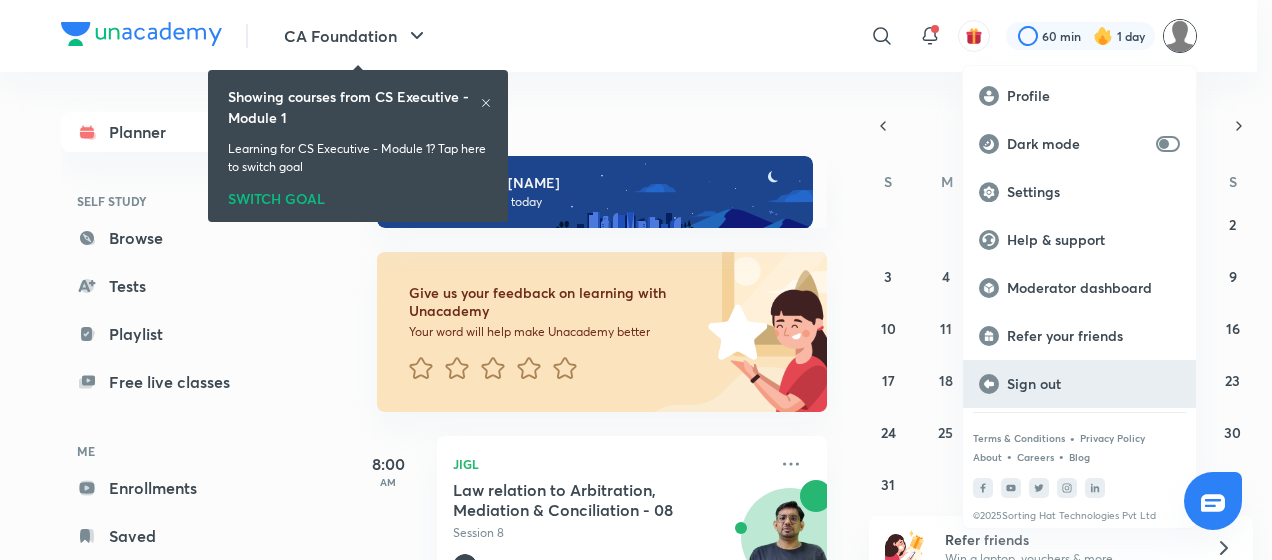 click on "Sign out" at bounding box center (1093, 384) 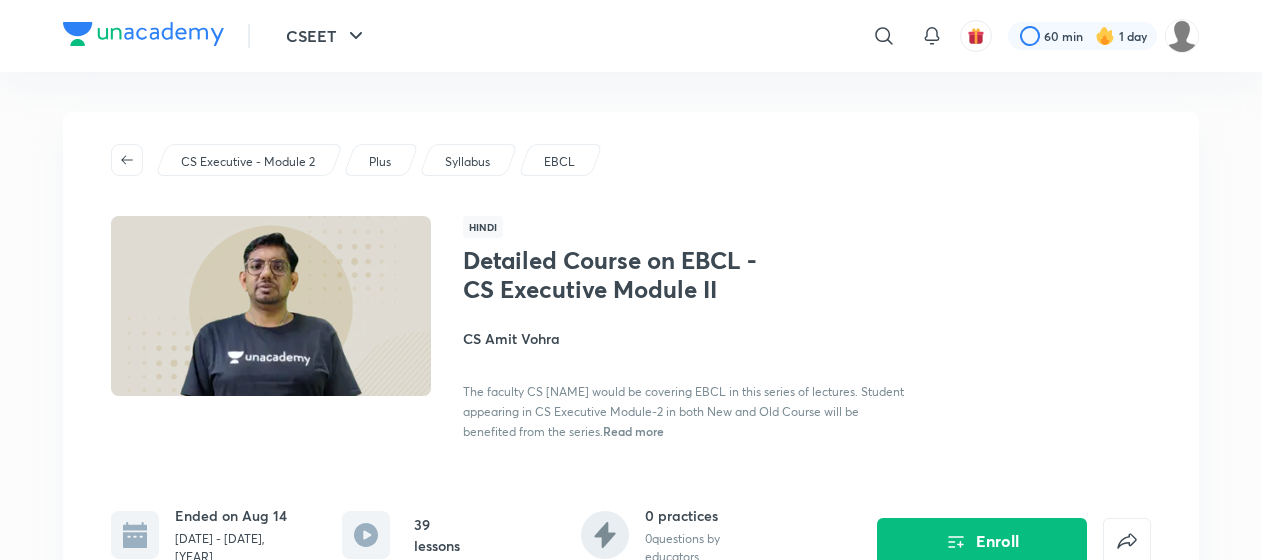 scroll, scrollTop: 86, scrollLeft: 0, axis: vertical 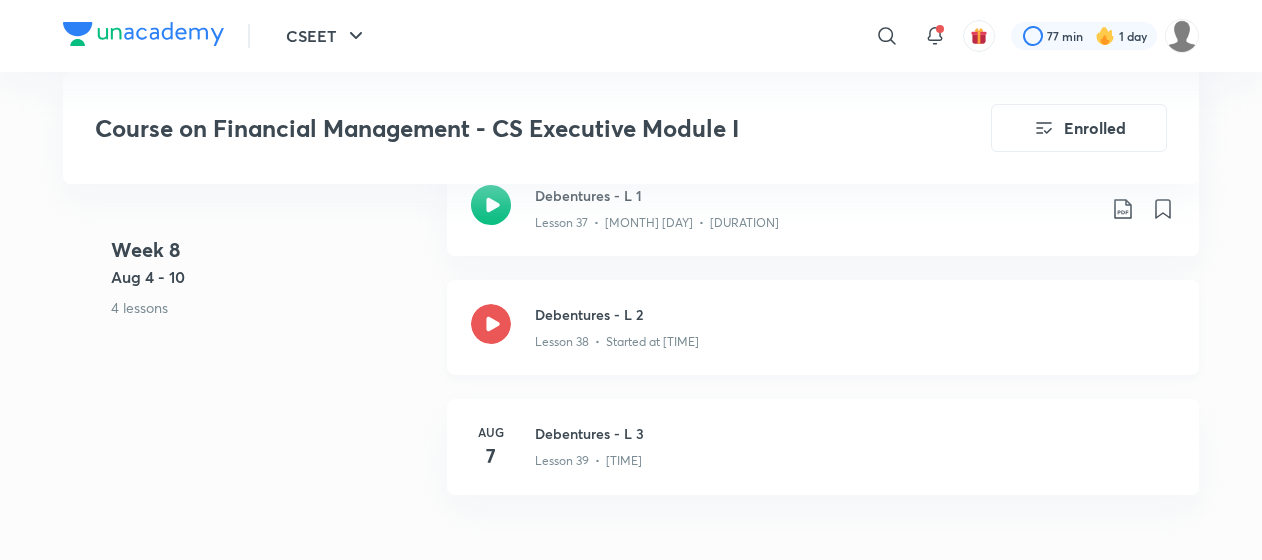 click 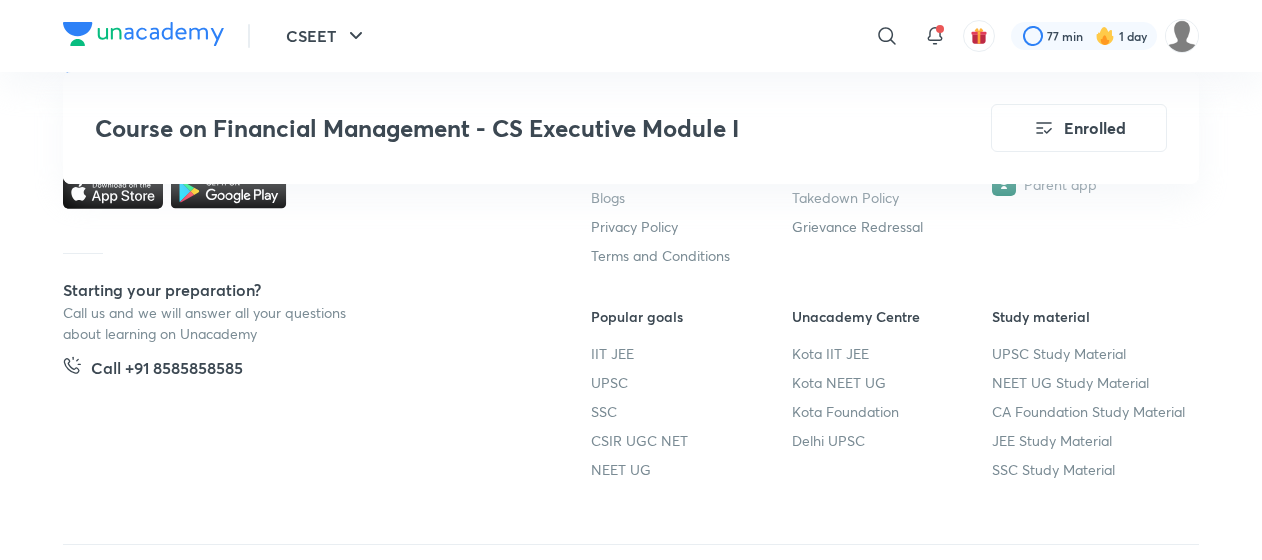 scroll, scrollTop: 6968, scrollLeft: 0, axis: vertical 